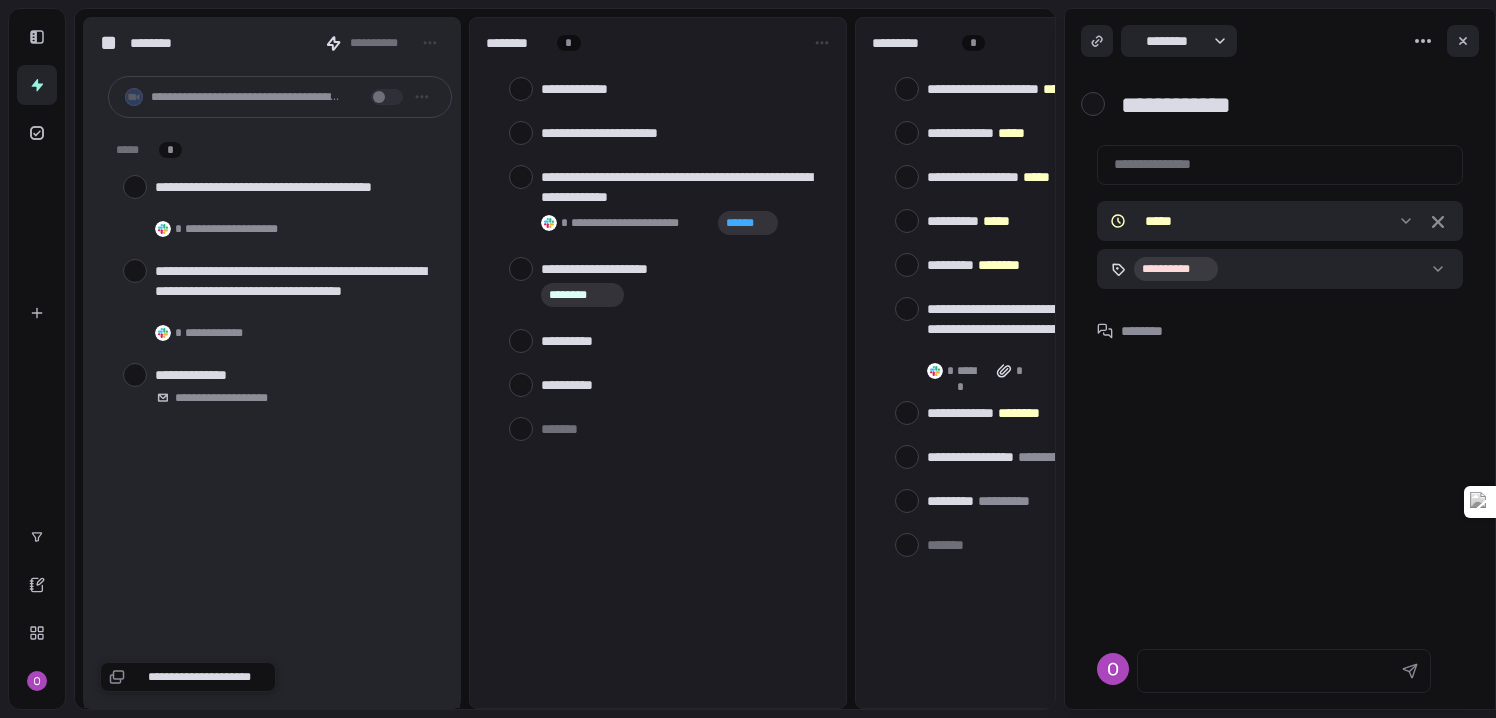 scroll, scrollTop: 0, scrollLeft: 0, axis: both 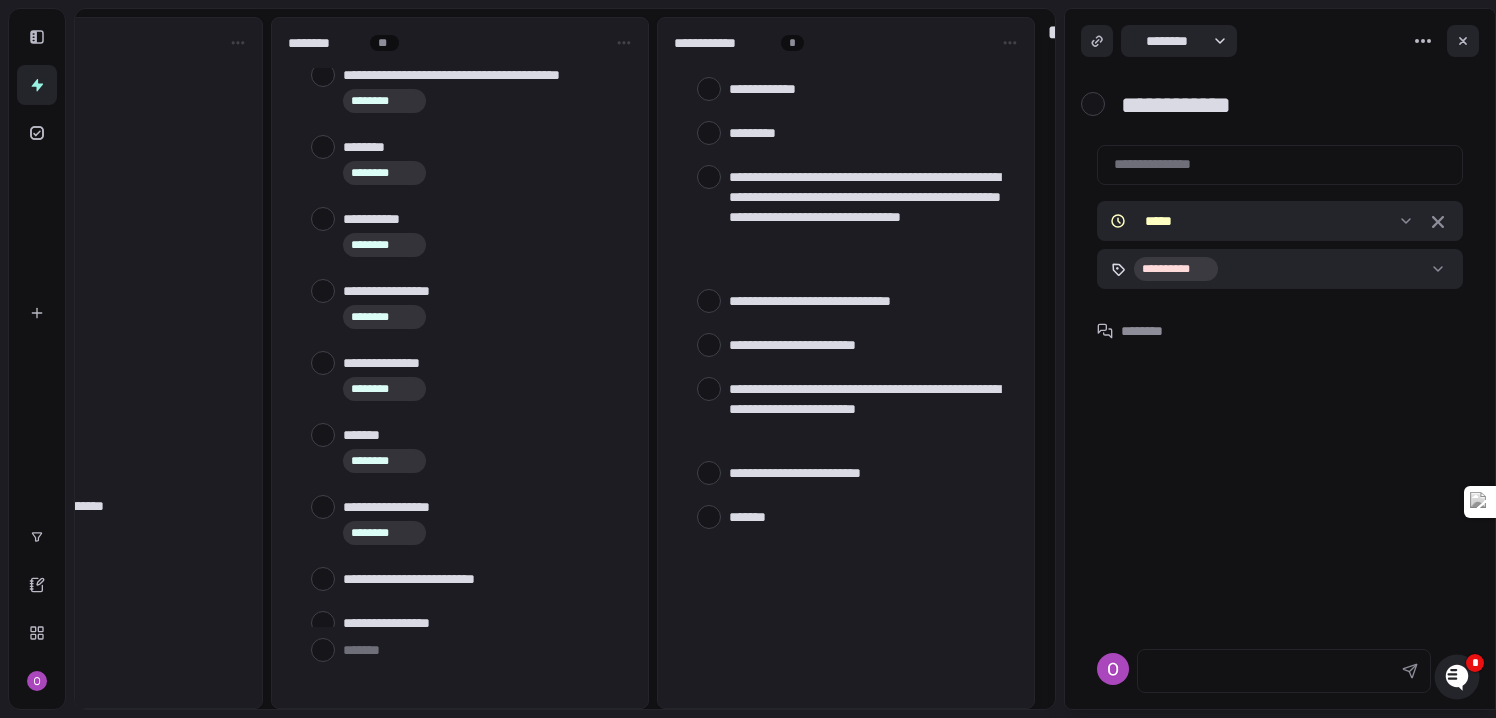 click at bounding box center (869, 516) 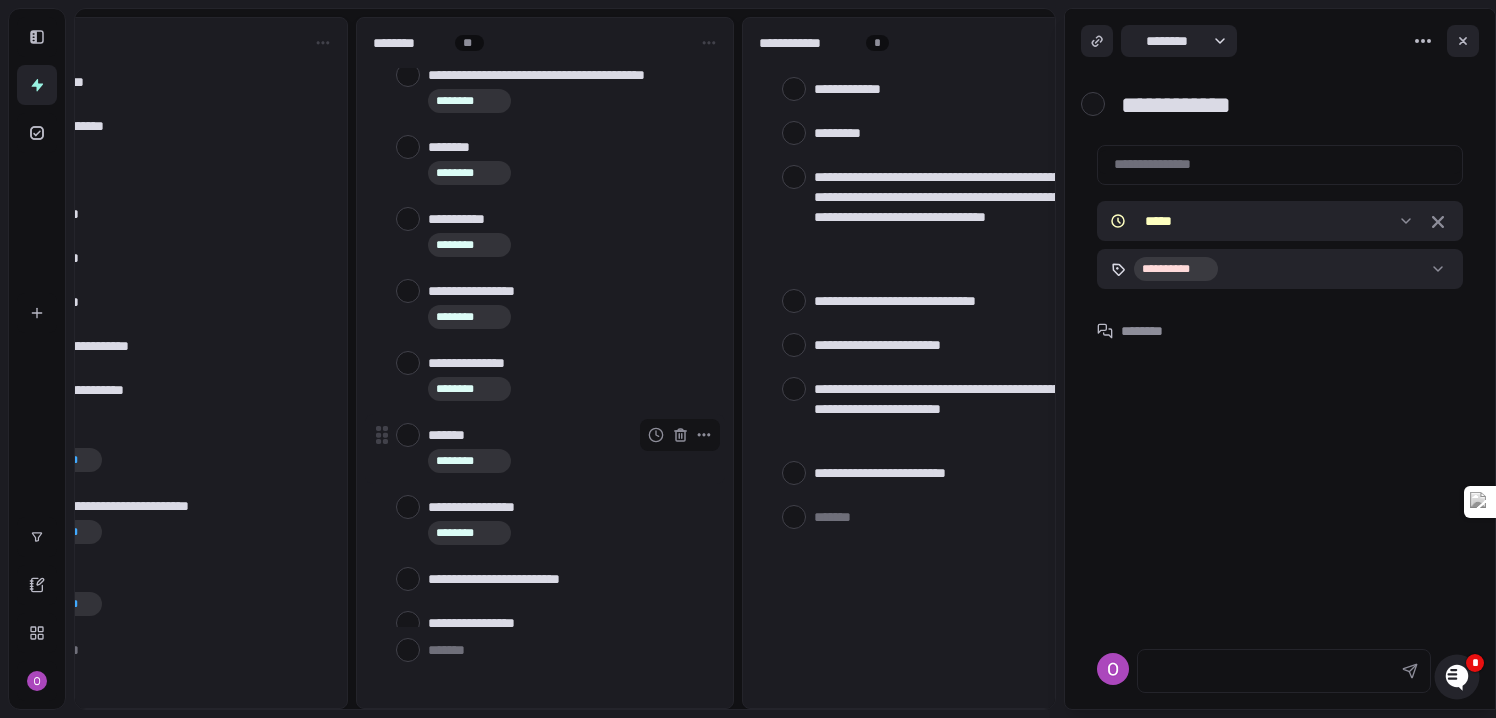 scroll, scrollTop: 0, scrollLeft: 2414, axis: horizontal 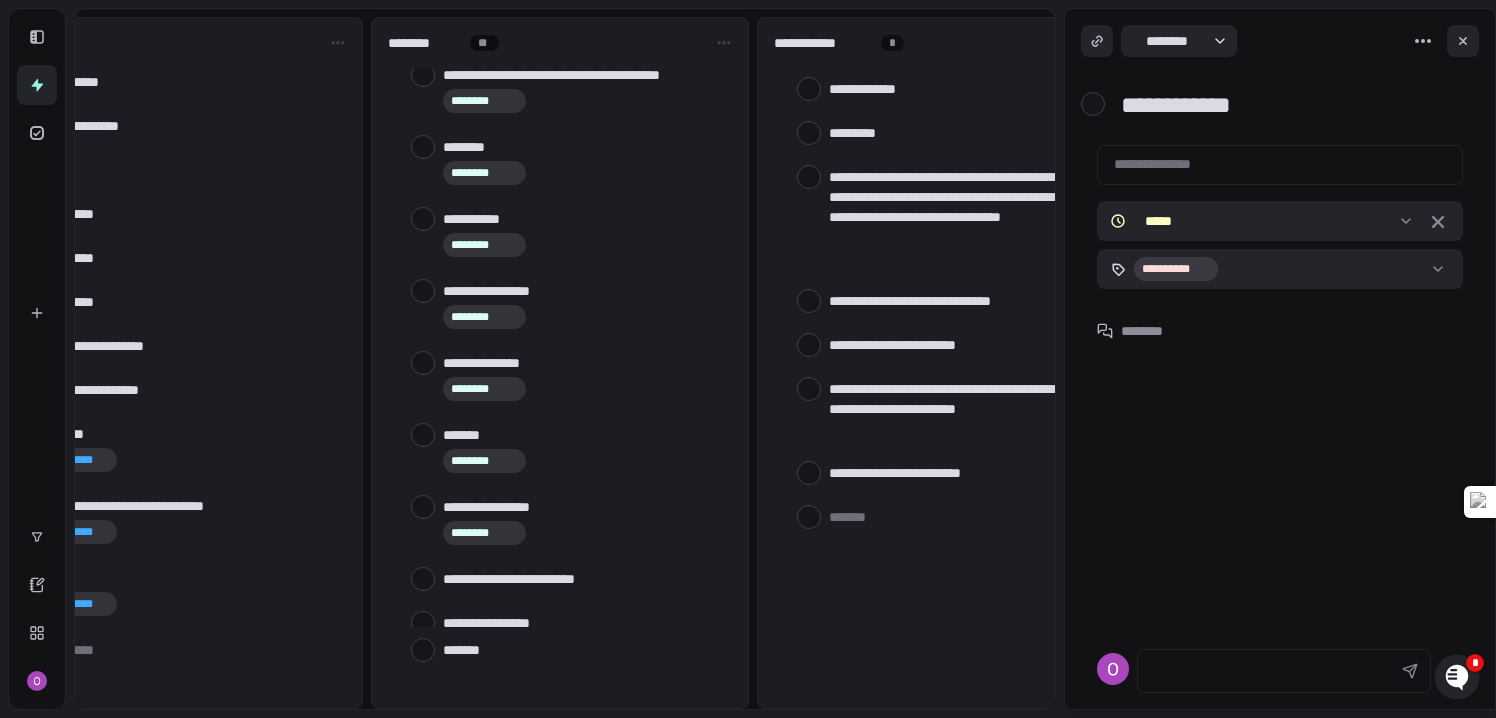 click at bounding box center (583, 649) 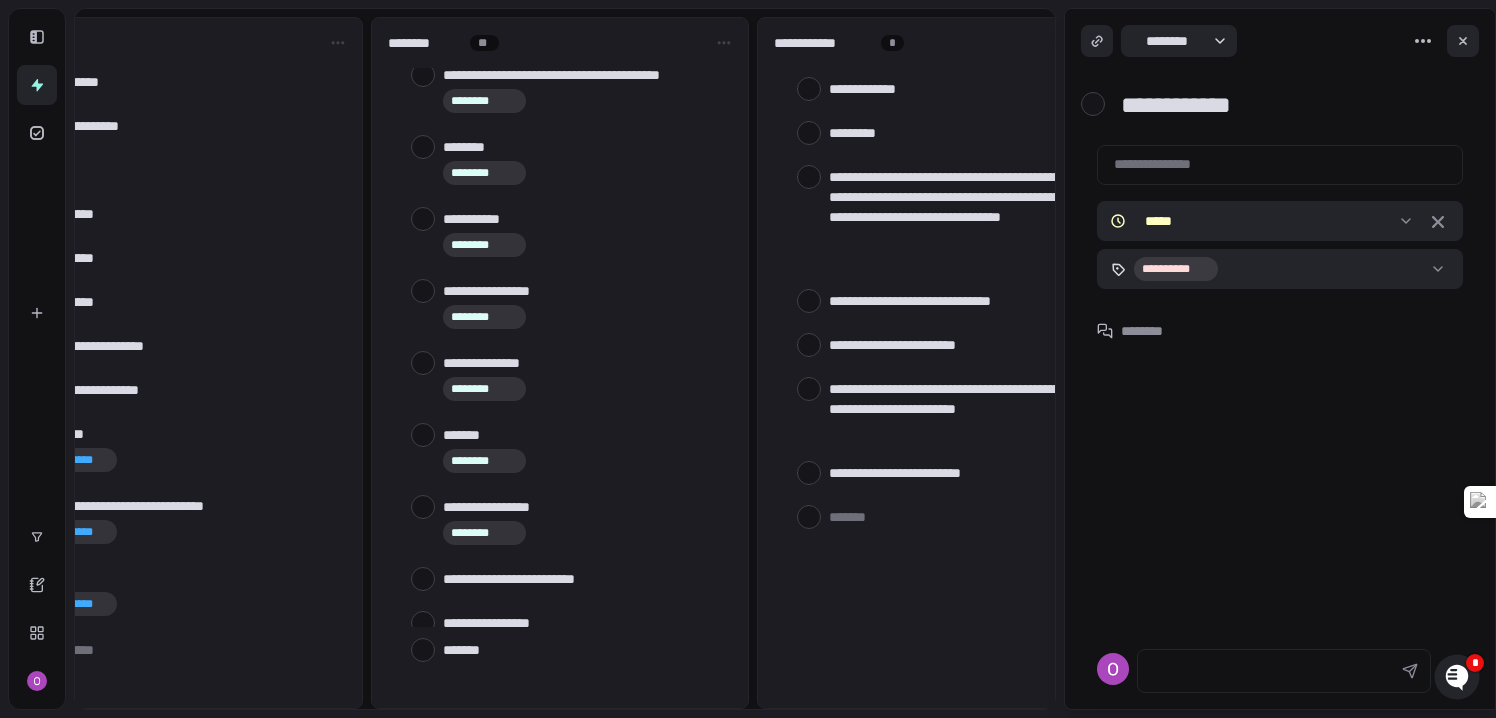 type on "*" 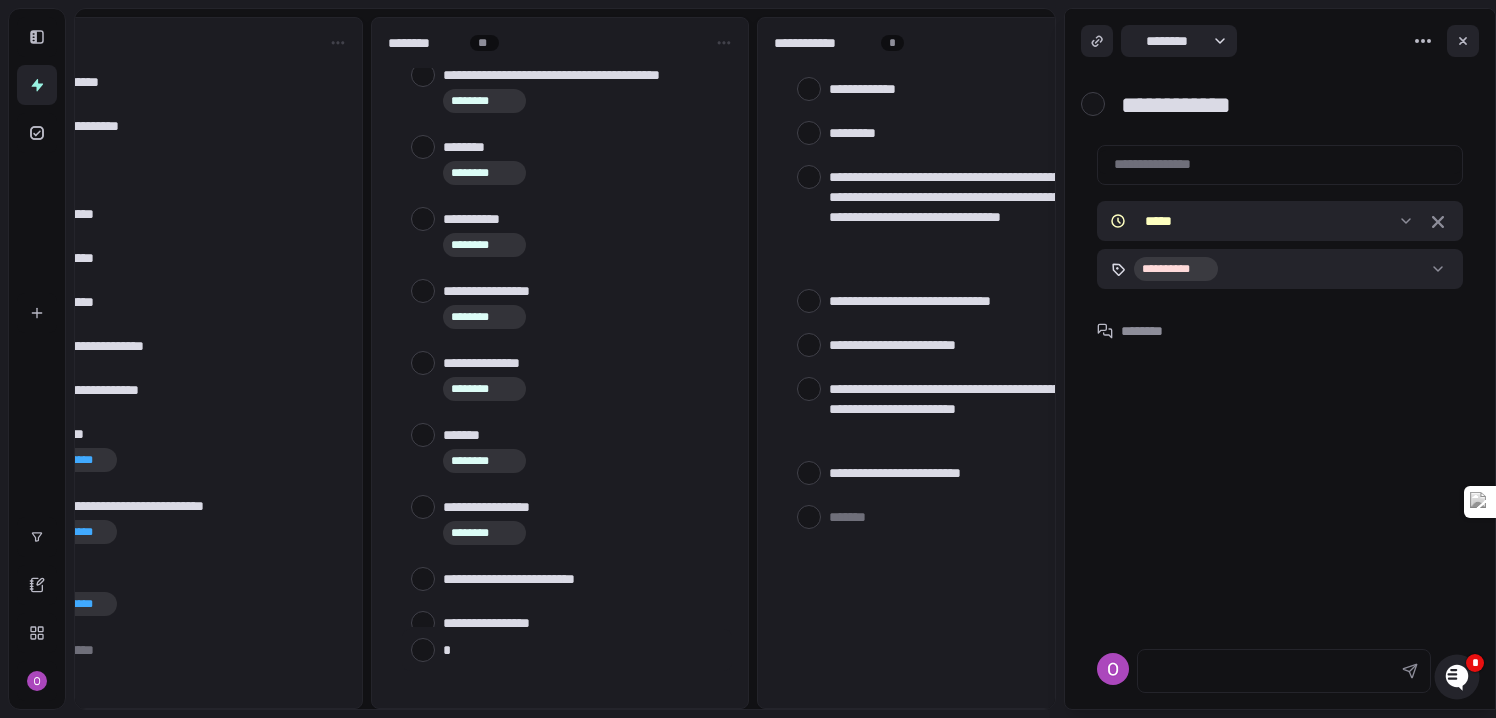 type on "**" 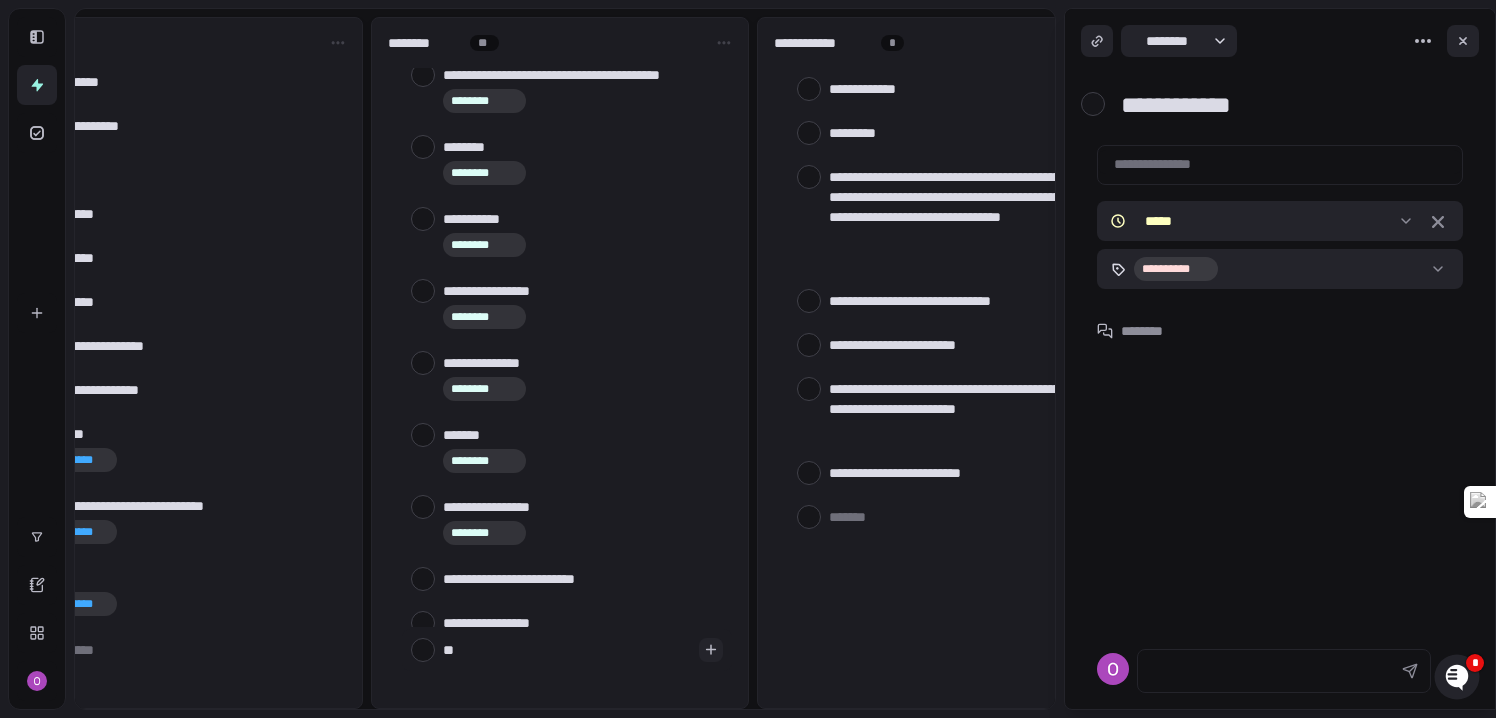type on "***" 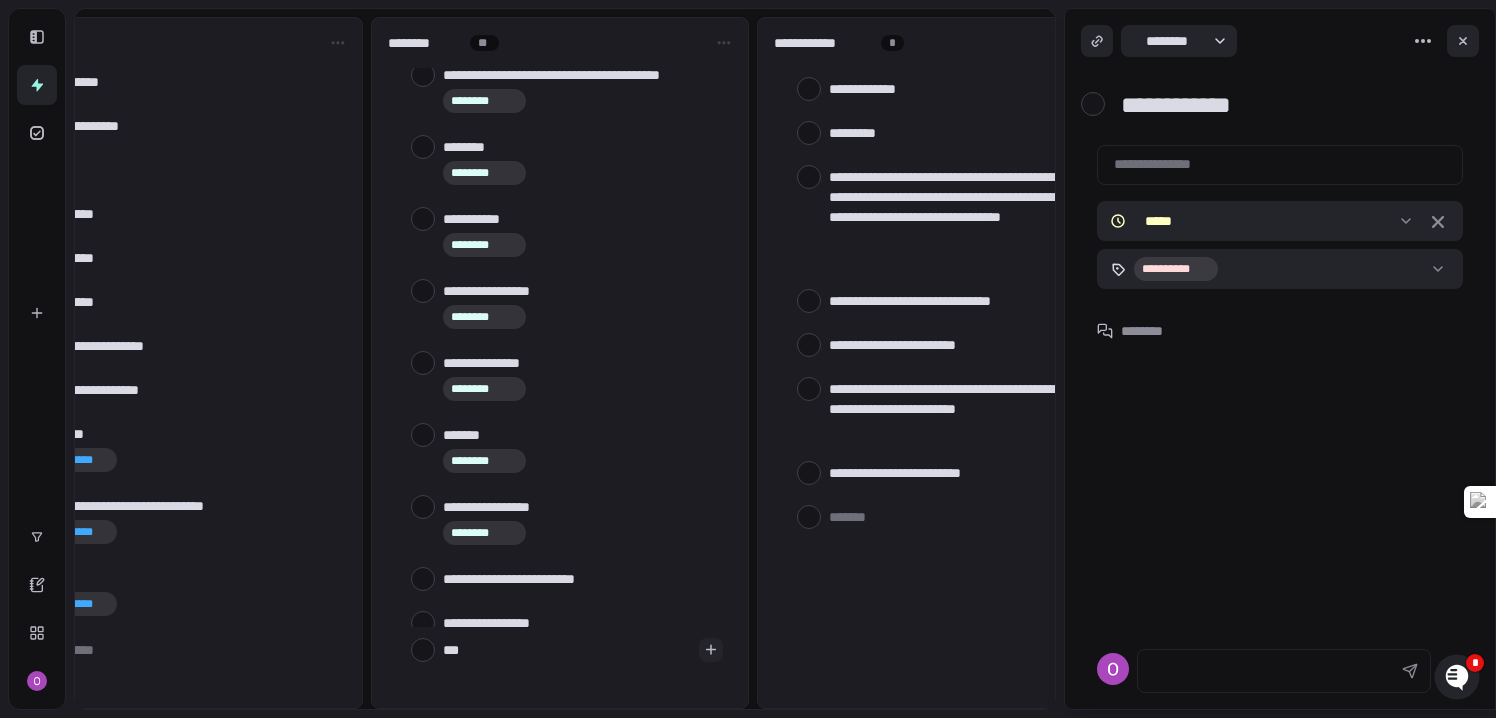 type on "****" 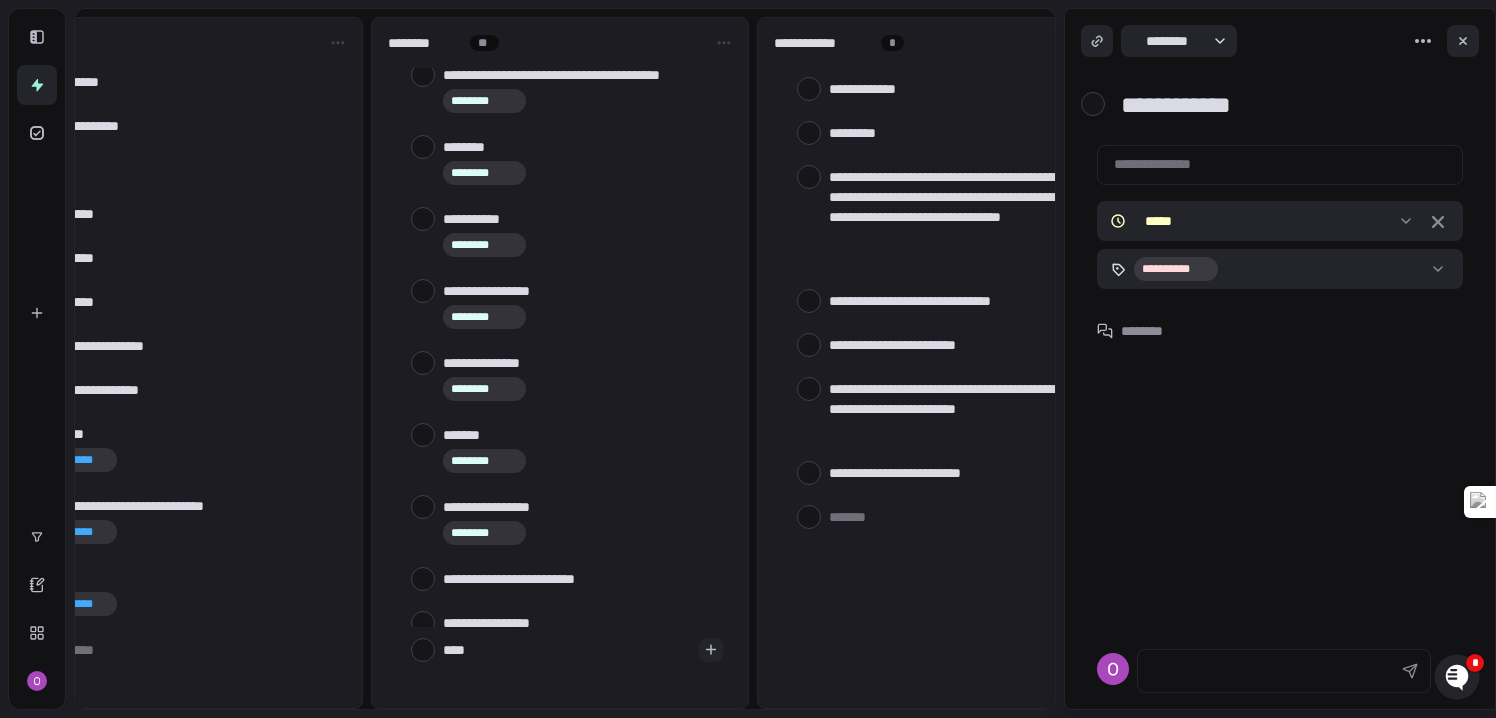 type on "*****" 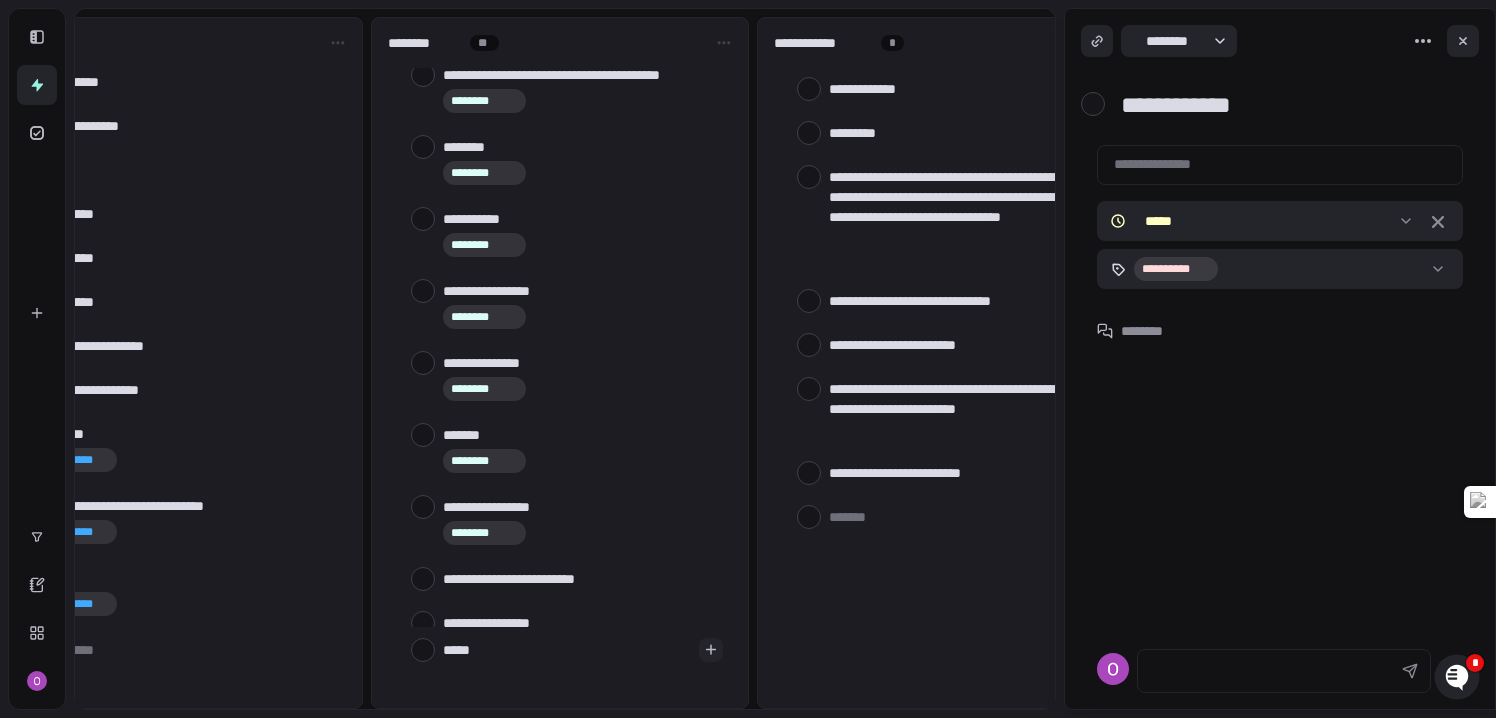 type on "******" 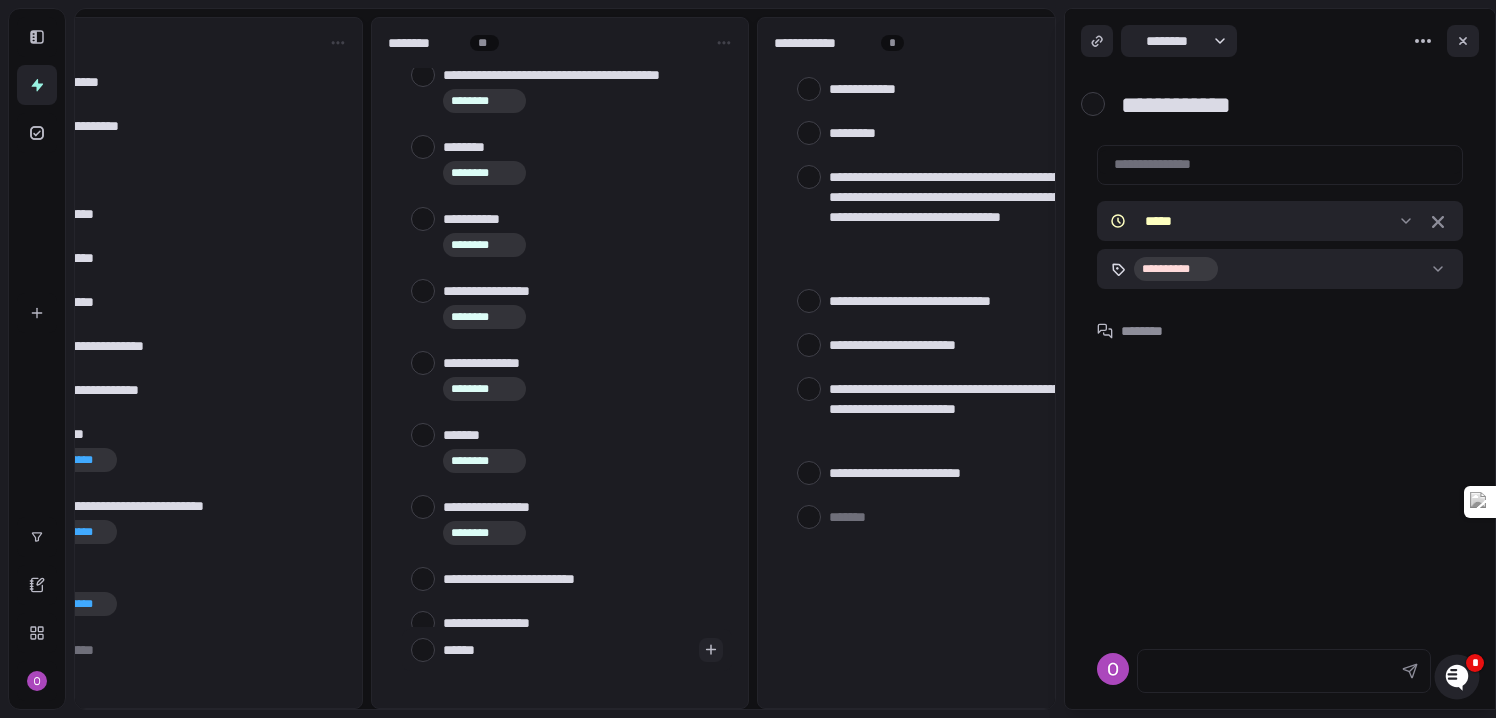 type on "*" 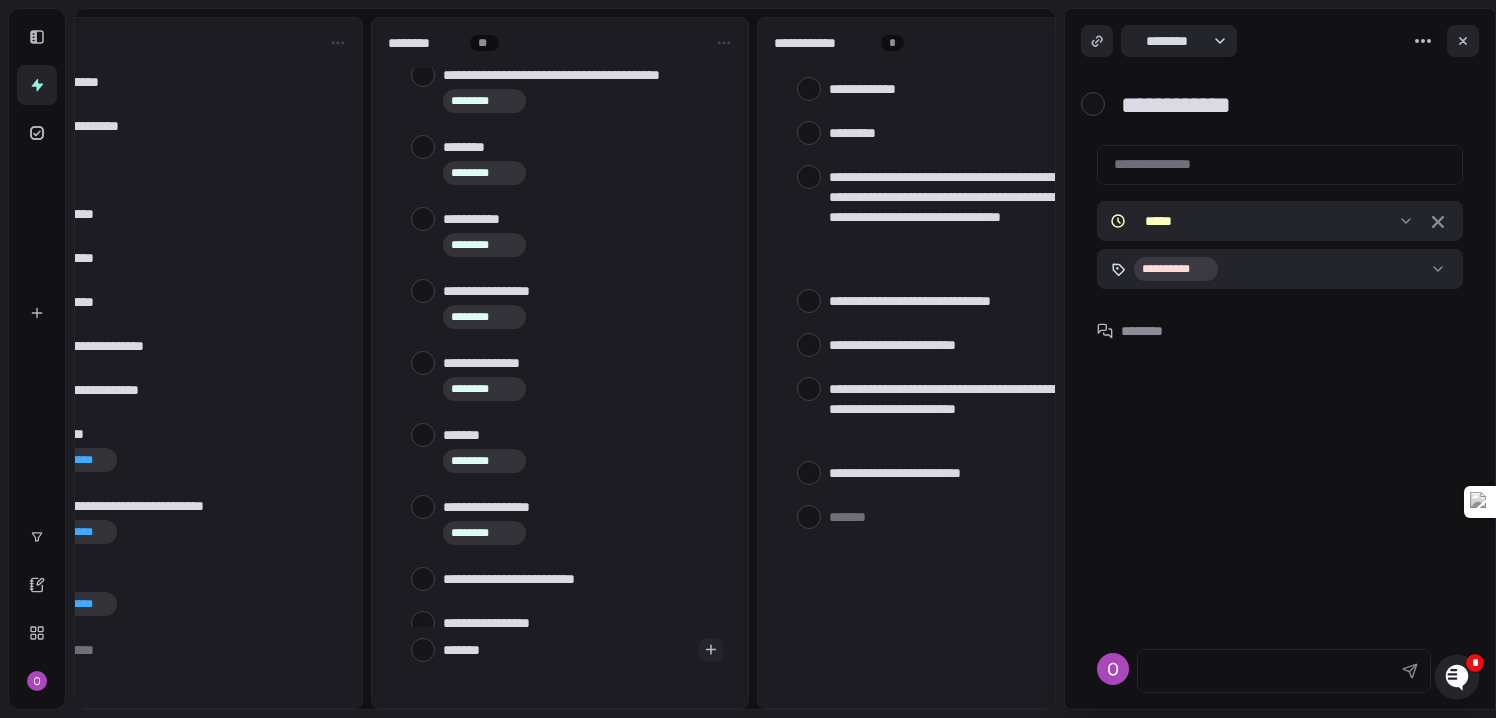 type on "********" 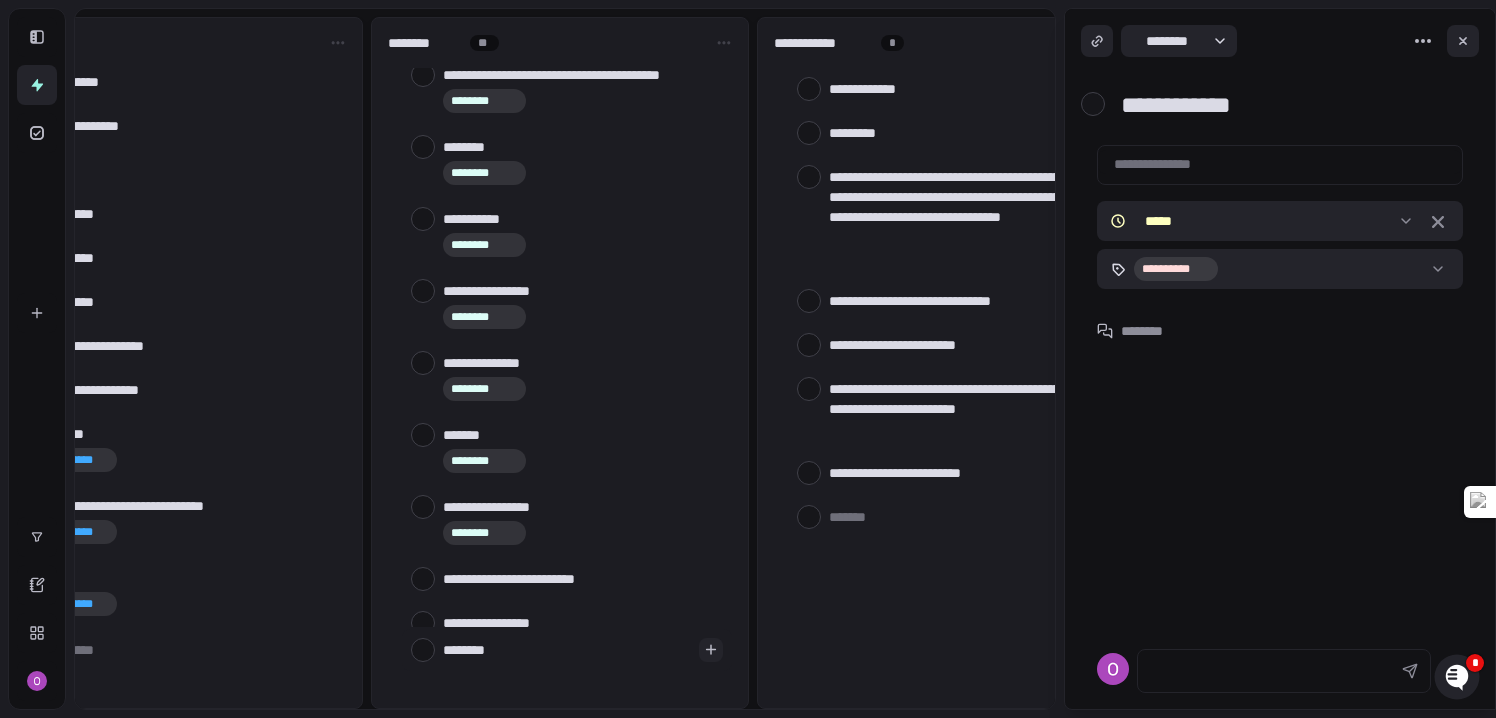 type on "*********" 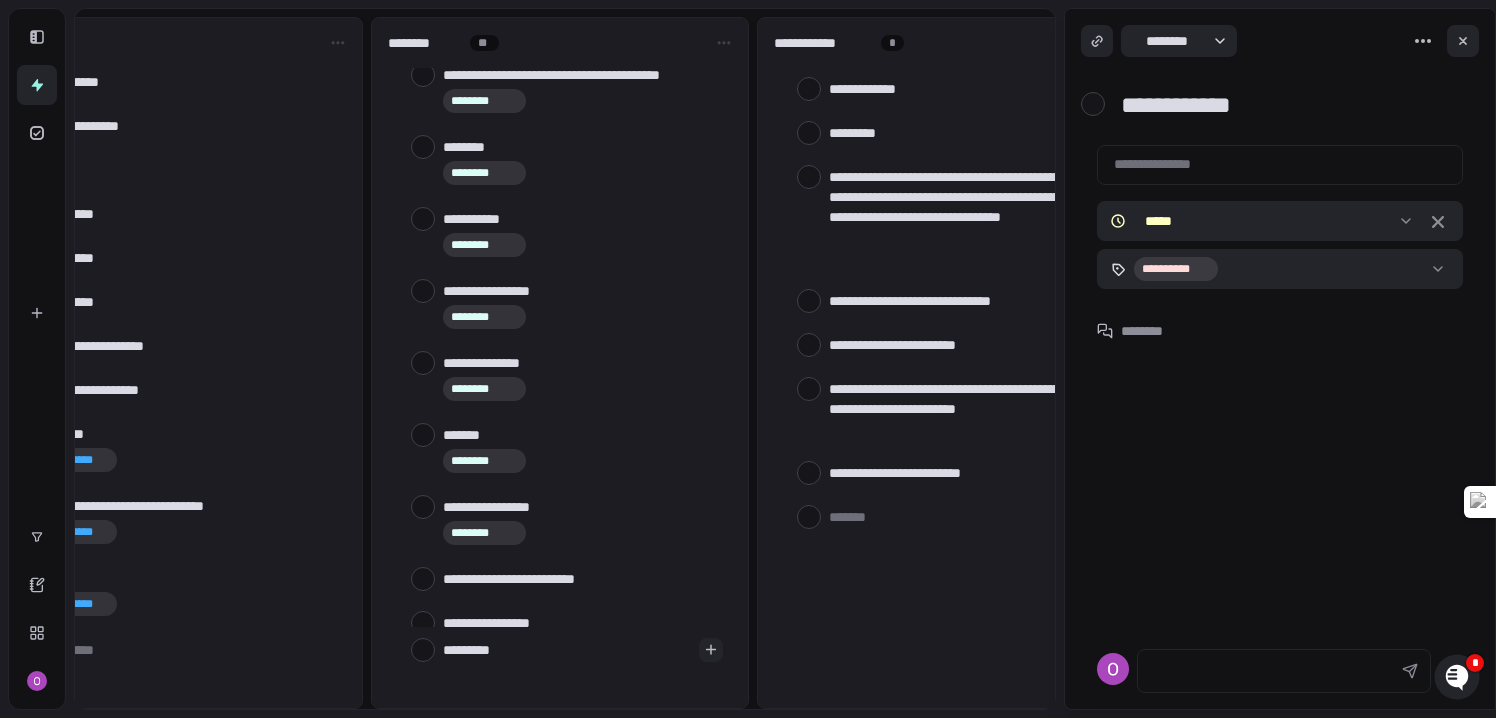 type on "**********" 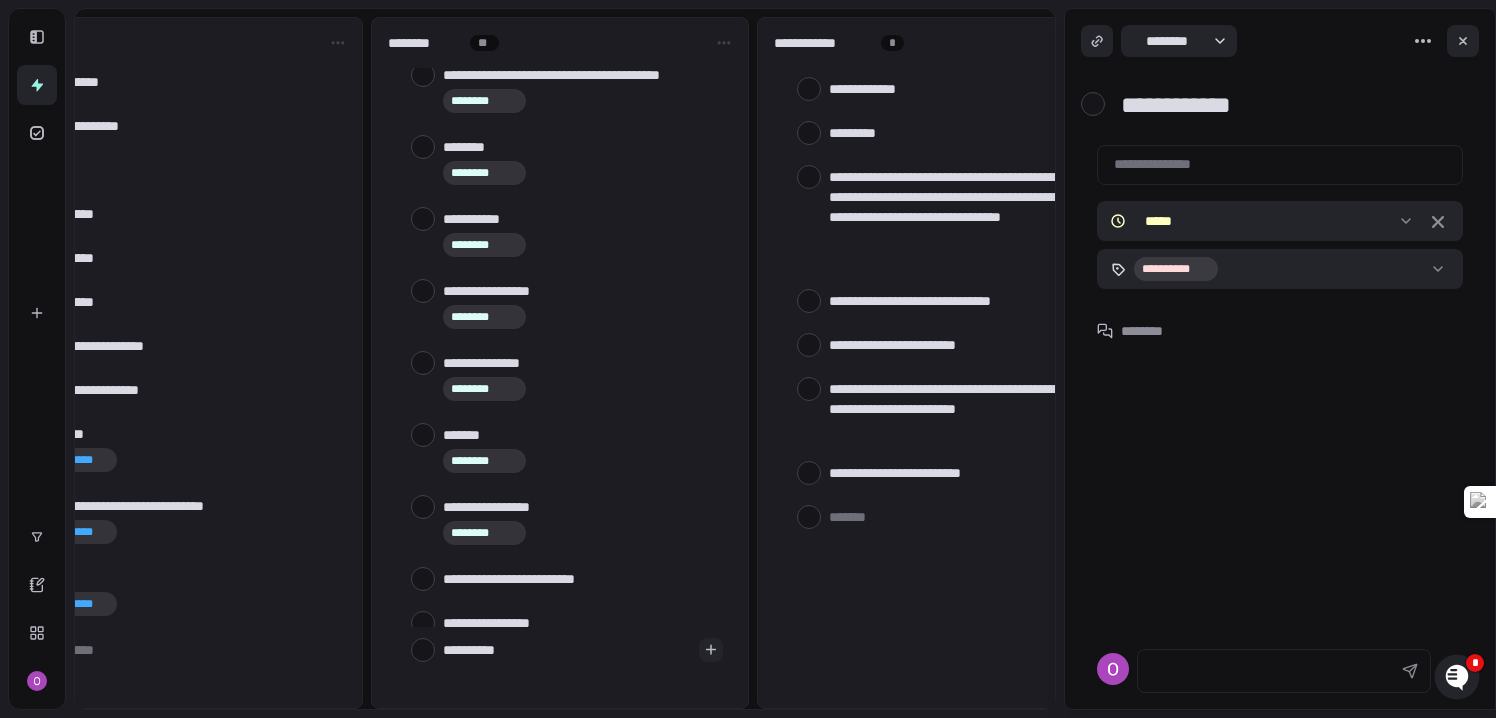 type on "**********" 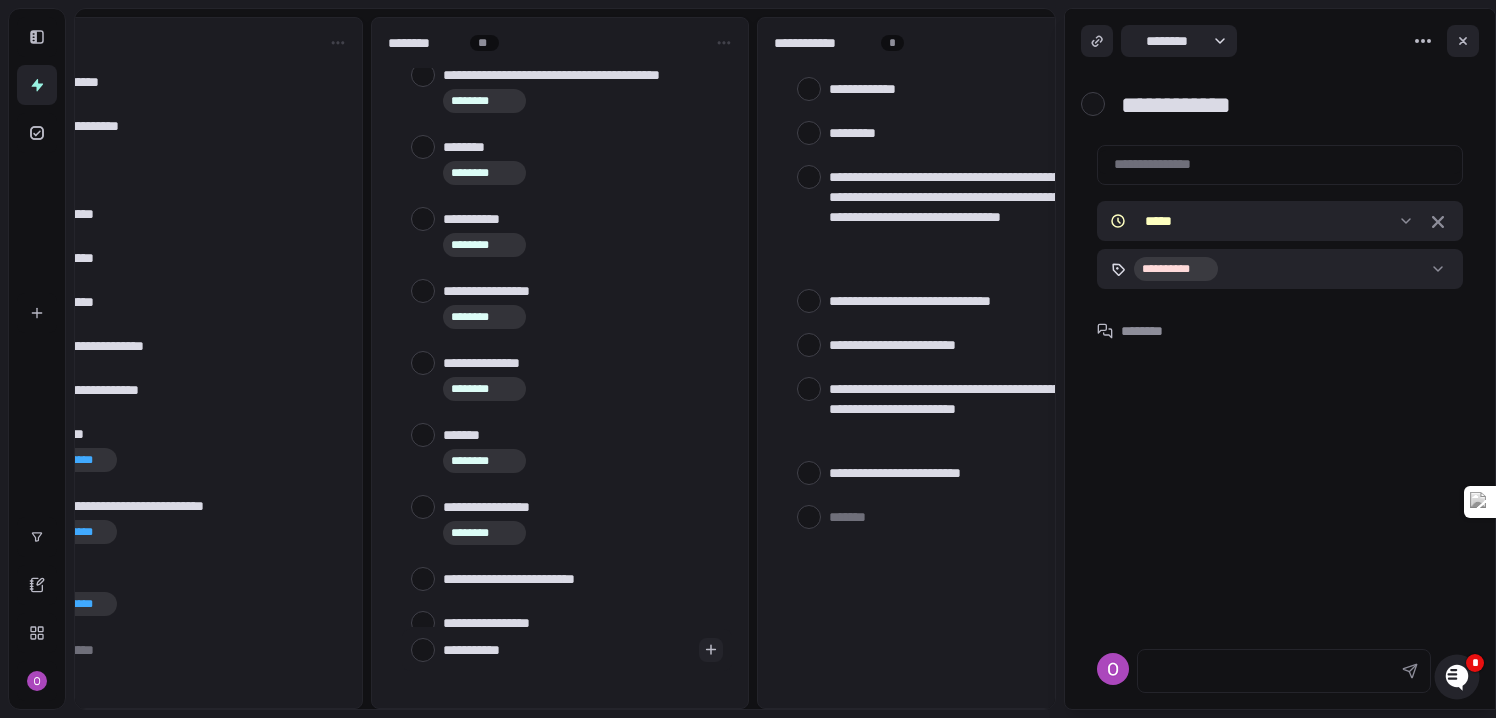 type on "**********" 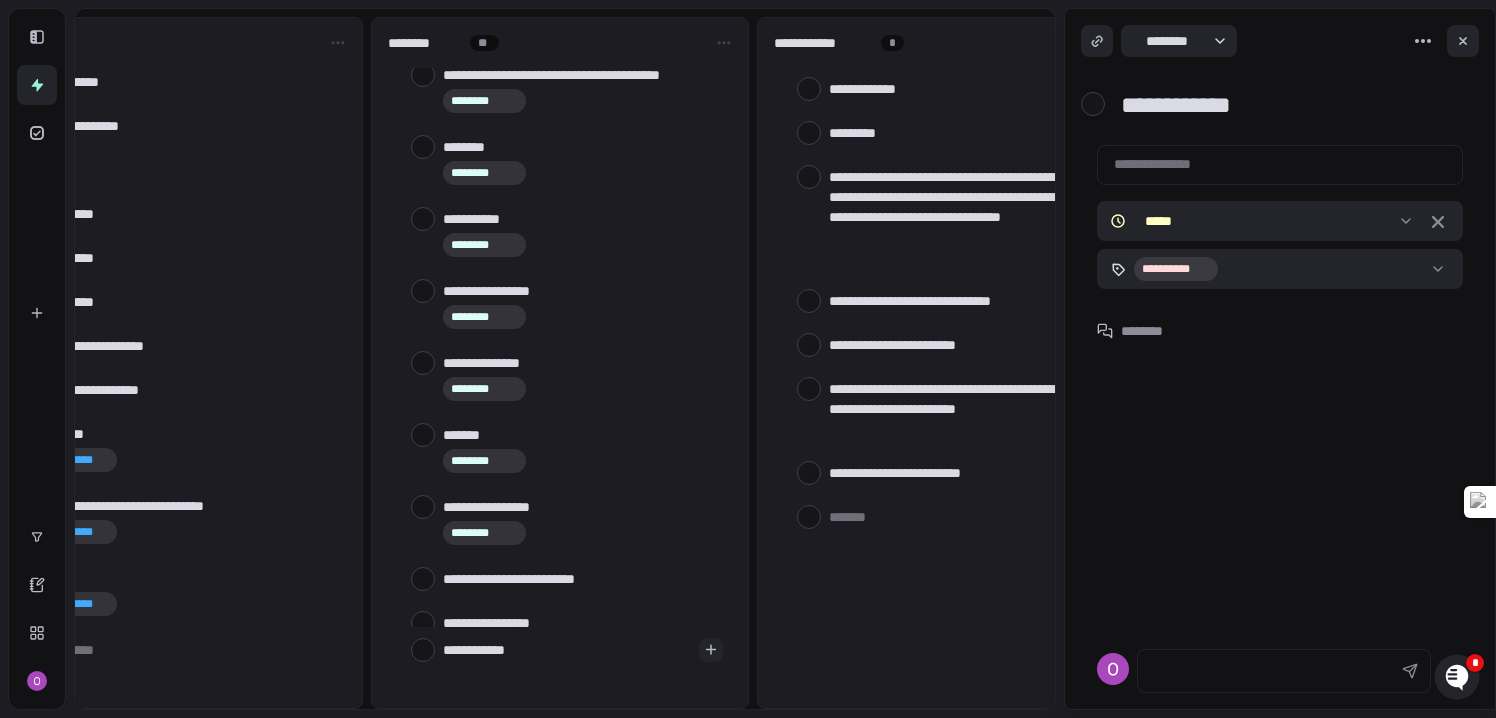 type on "**********" 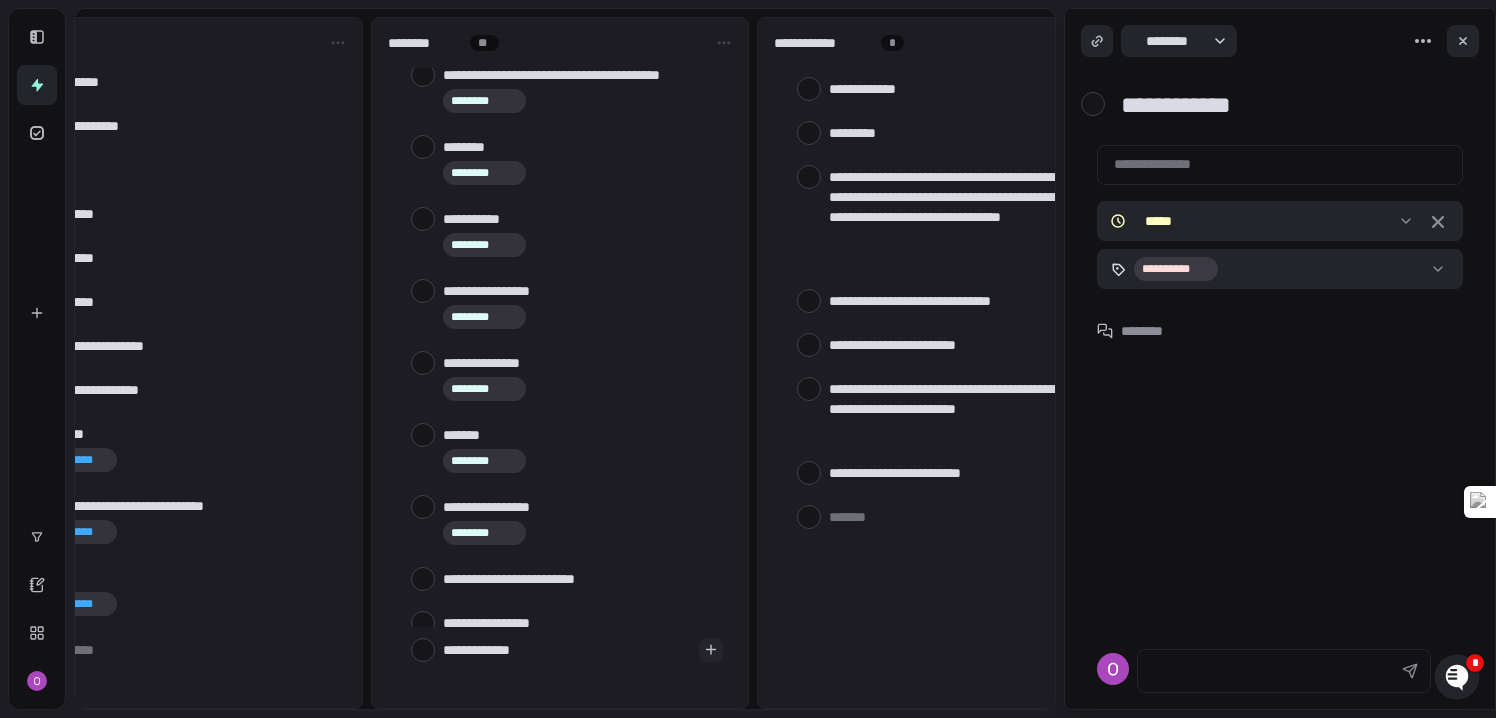 type on "**********" 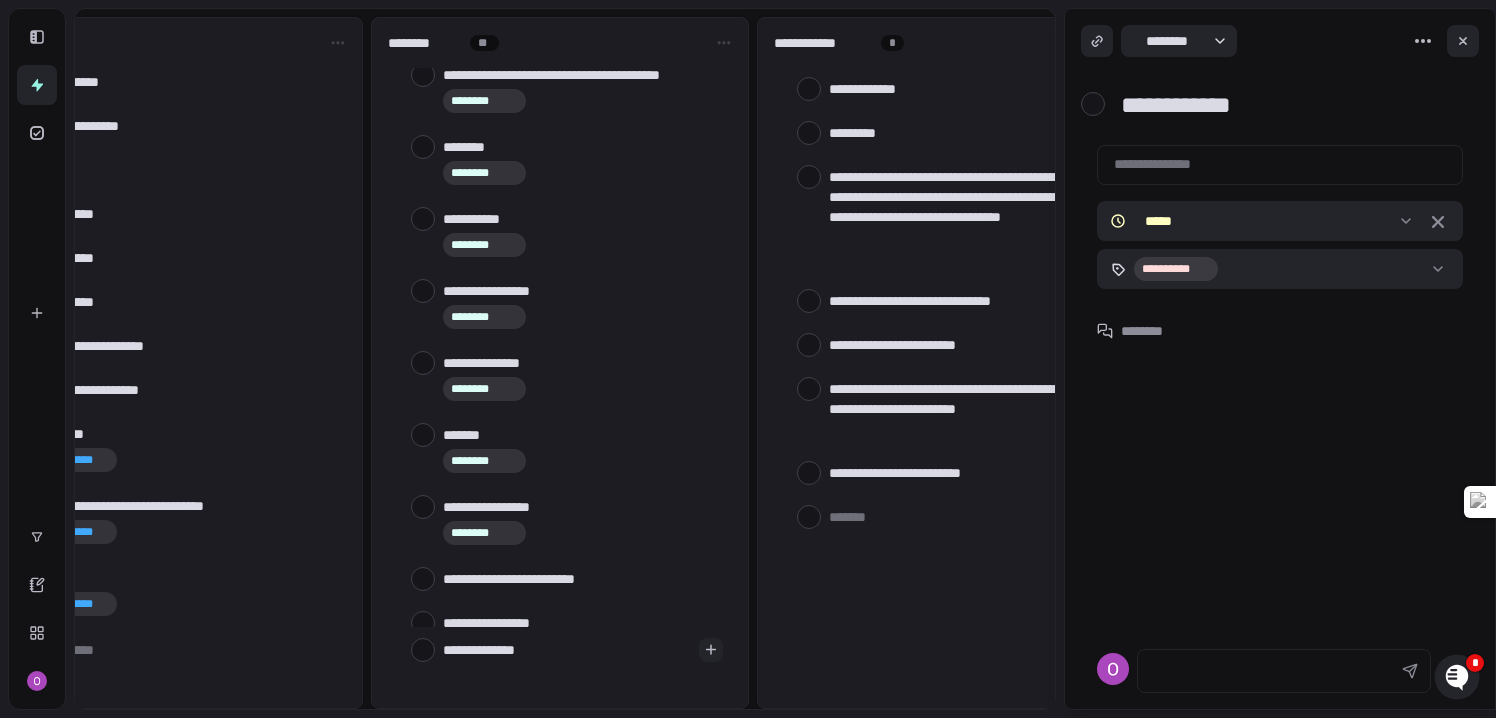 type on "**********" 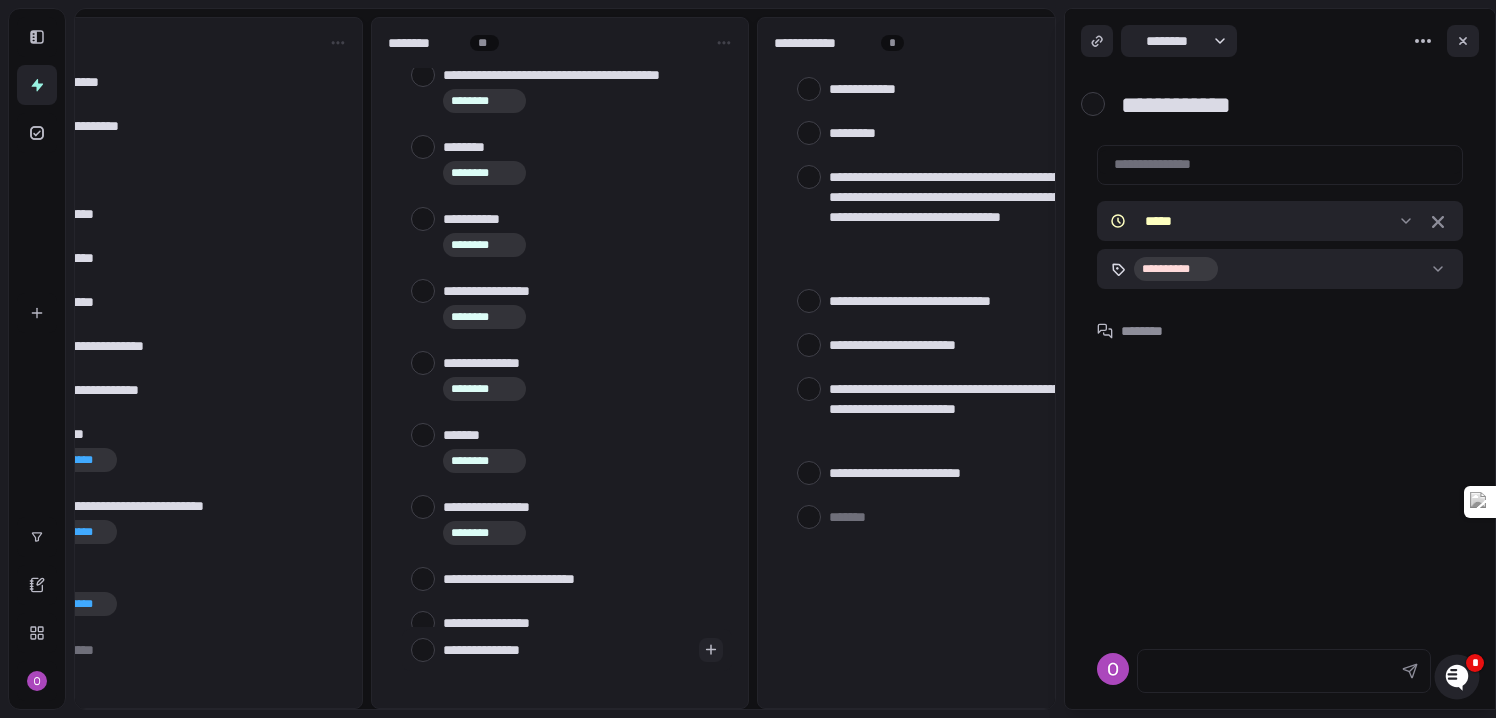 type on "**********" 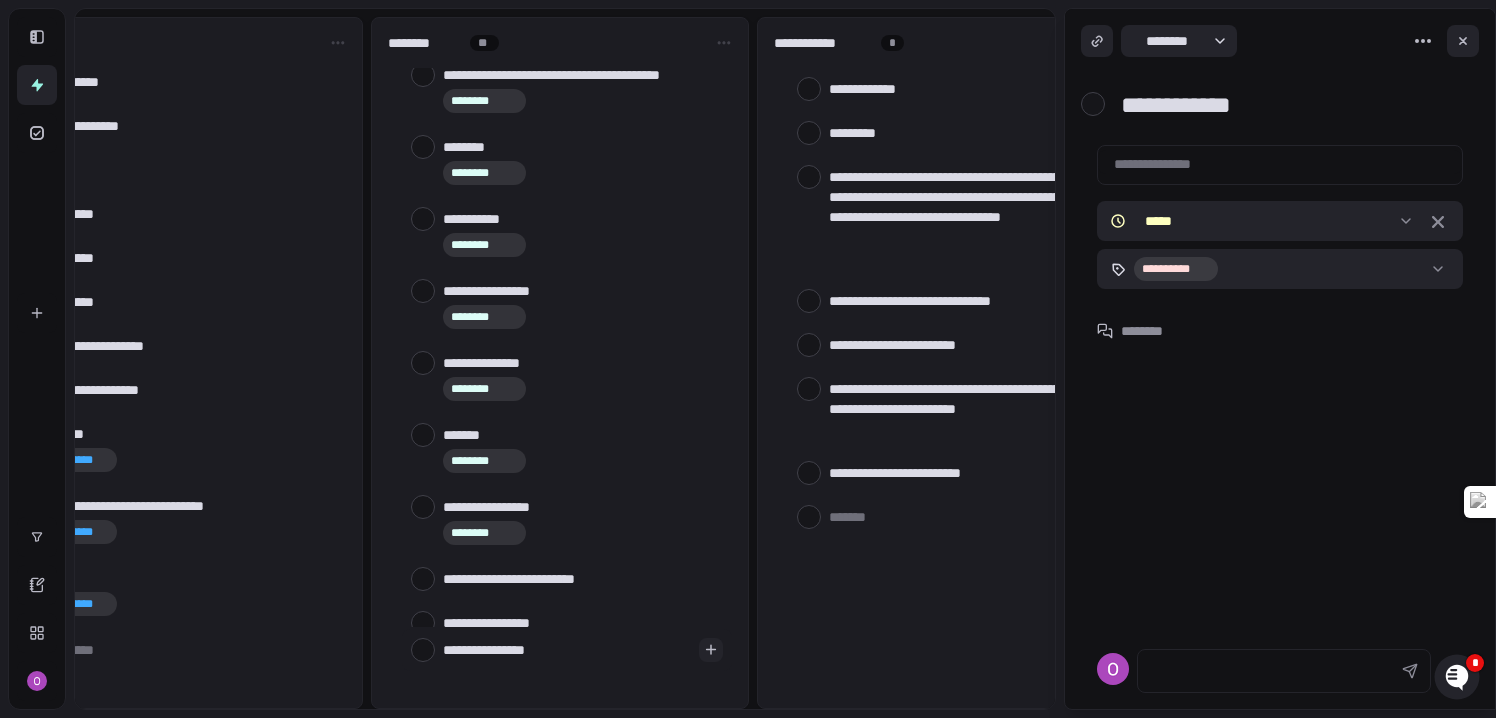 type on "**********" 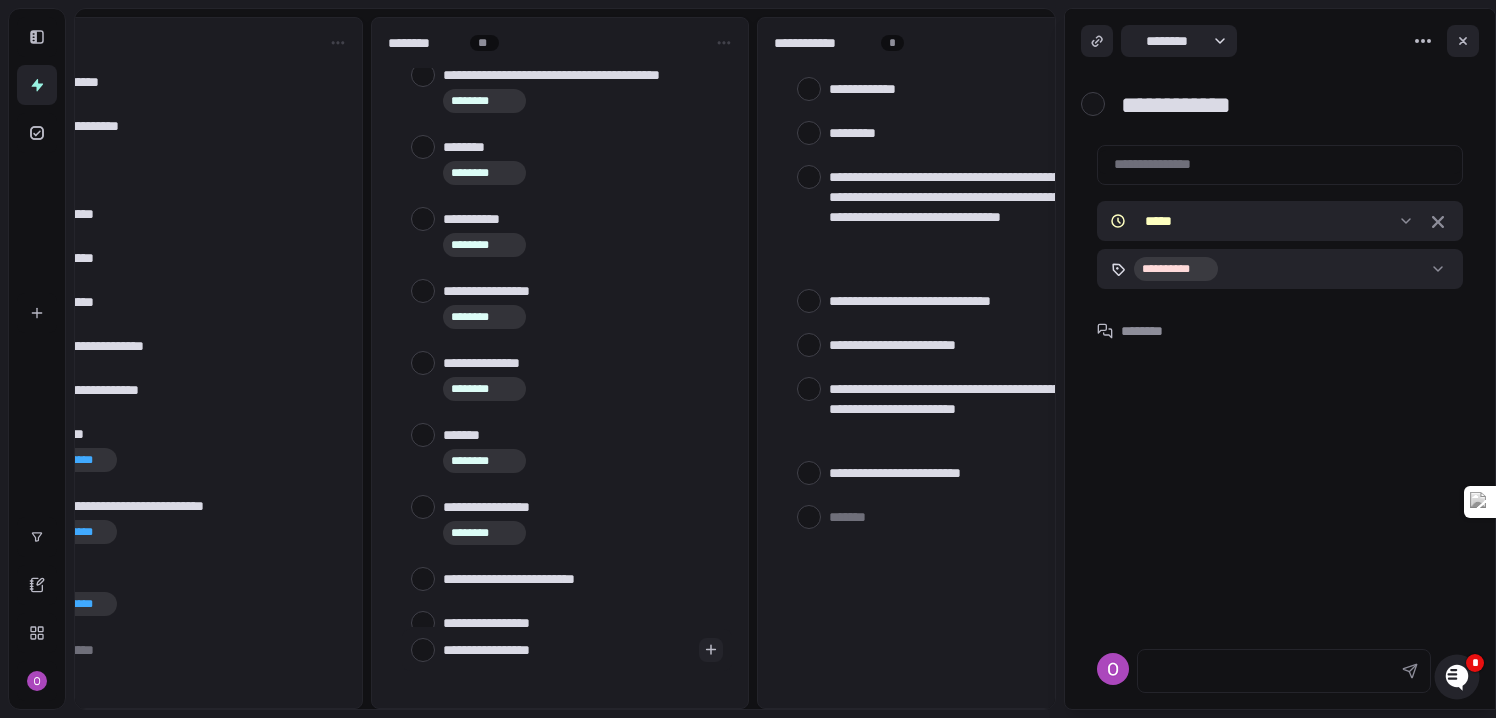 paste on "**********" 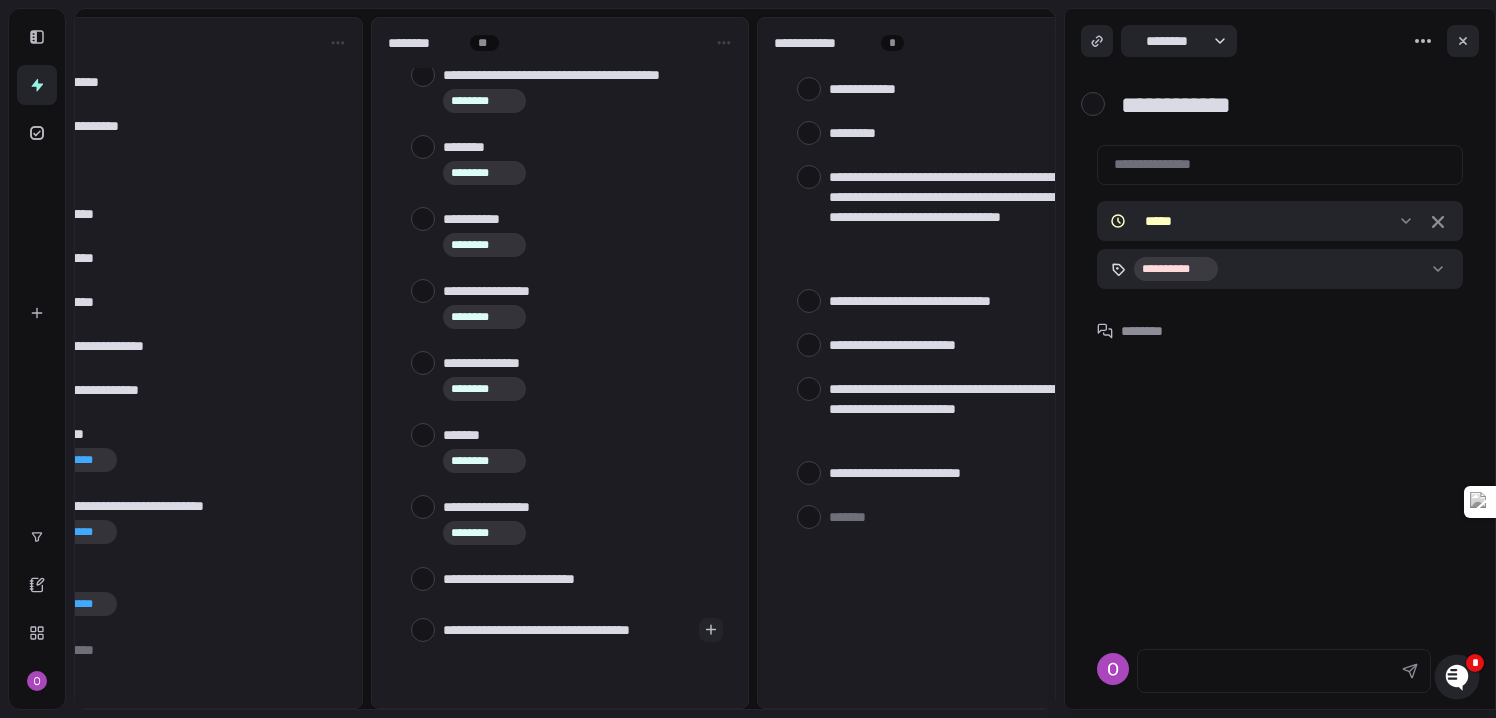 type on "*" 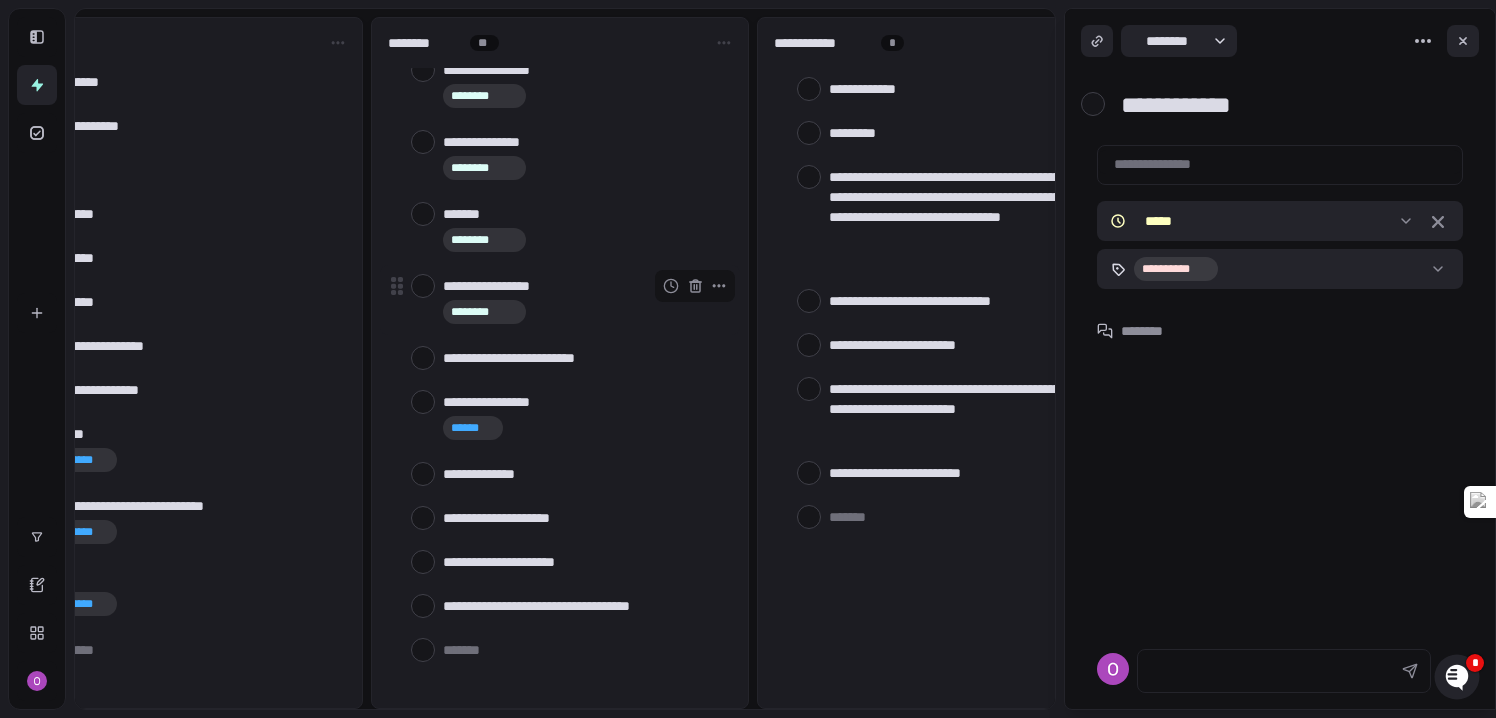 scroll, scrollTop: 524, scrollLeft: 0, axis: vertical 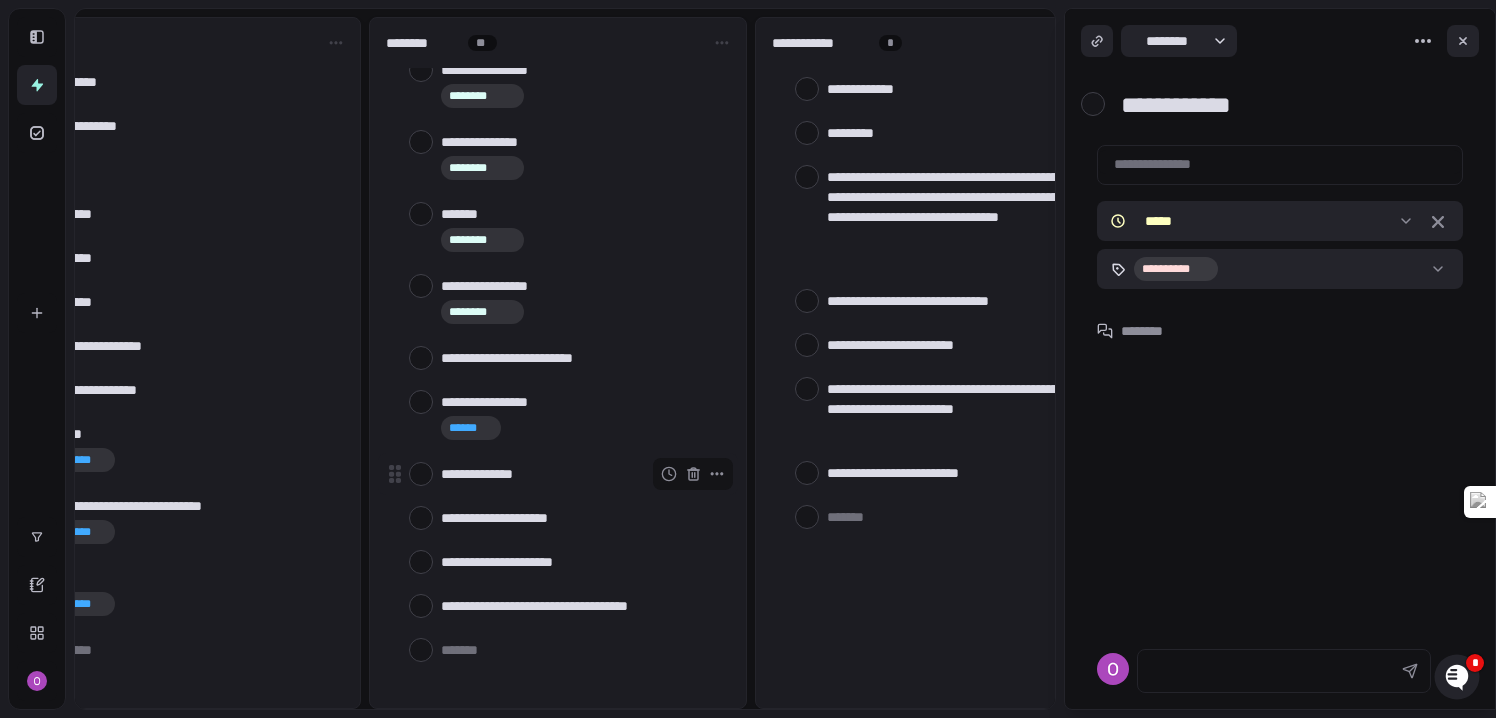 click on "**********" at bounding box center (558, 474) 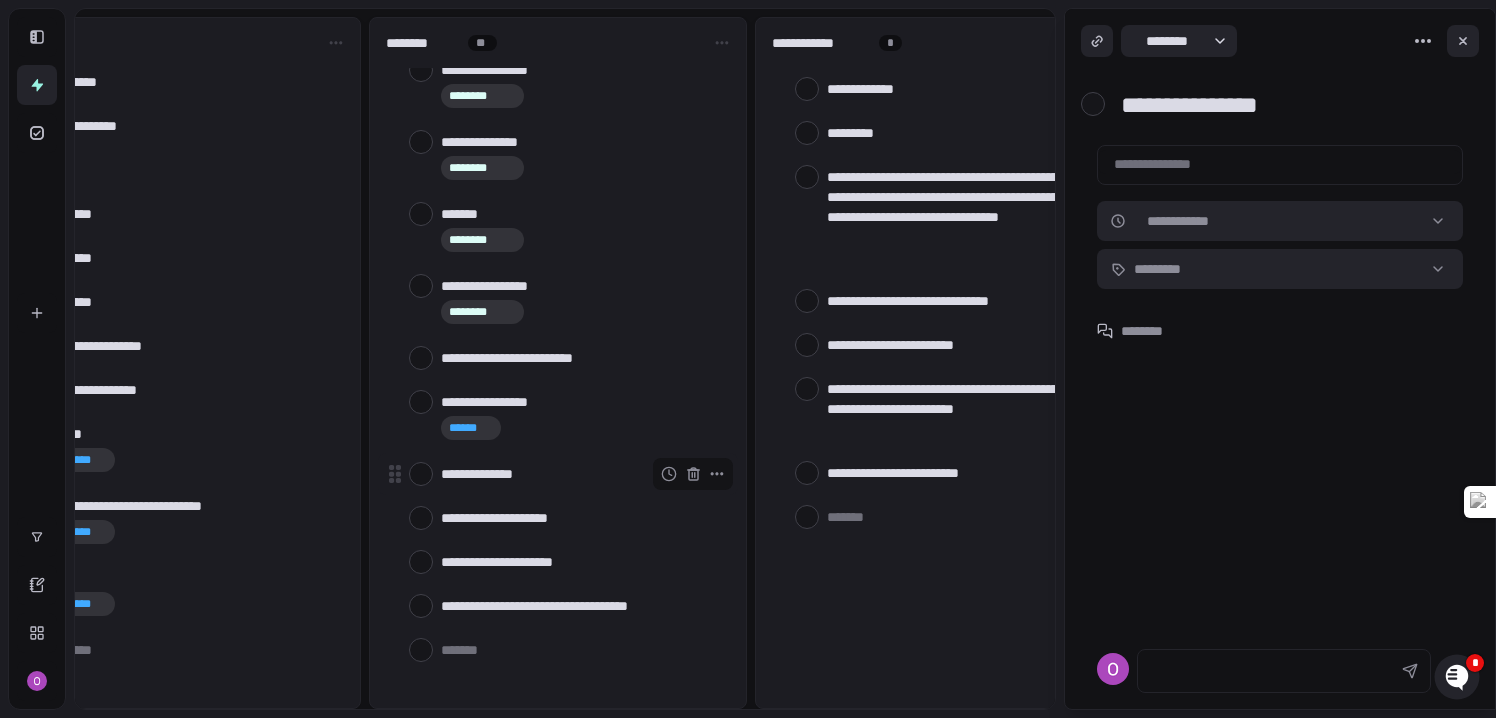click at bounding box center [421, 474] 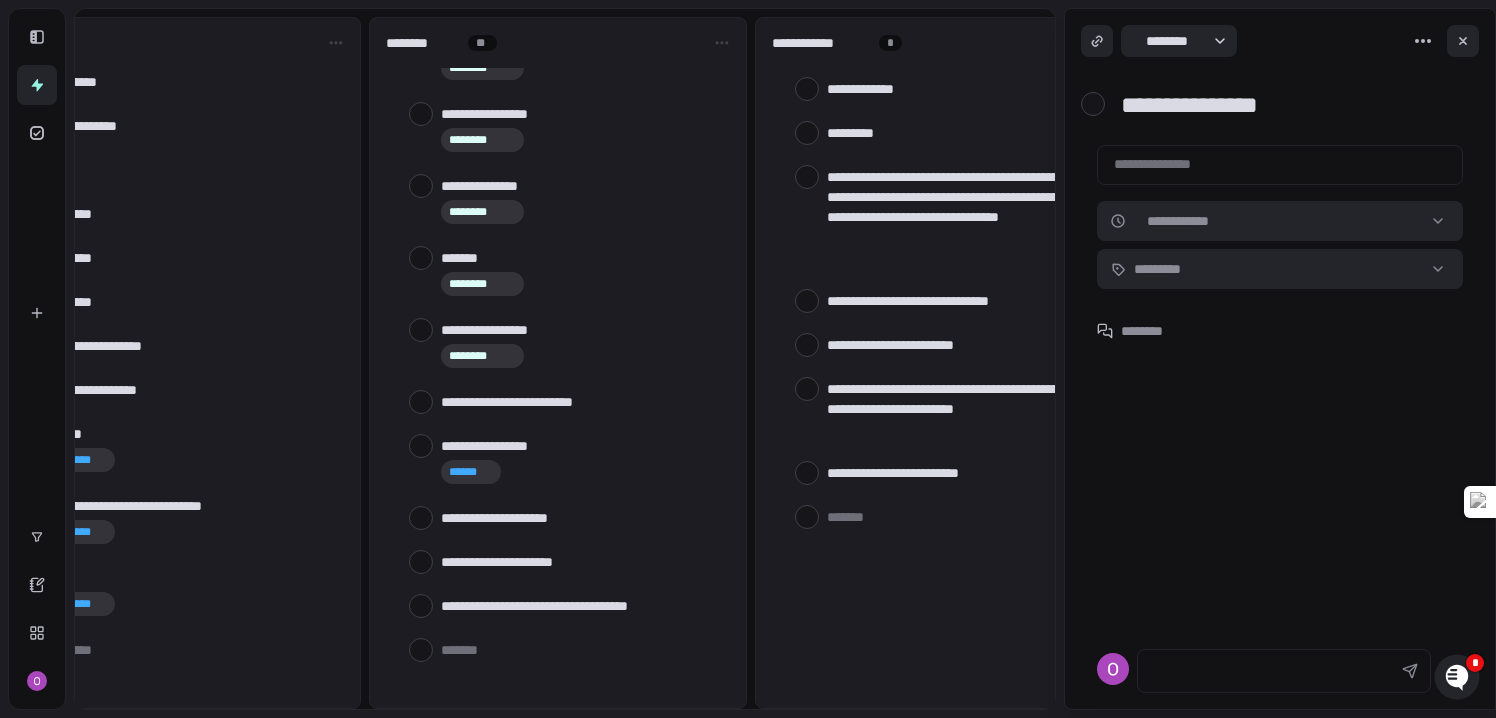 scroll, scrollTop: 499, scrollLeft: 0, axis: vertical 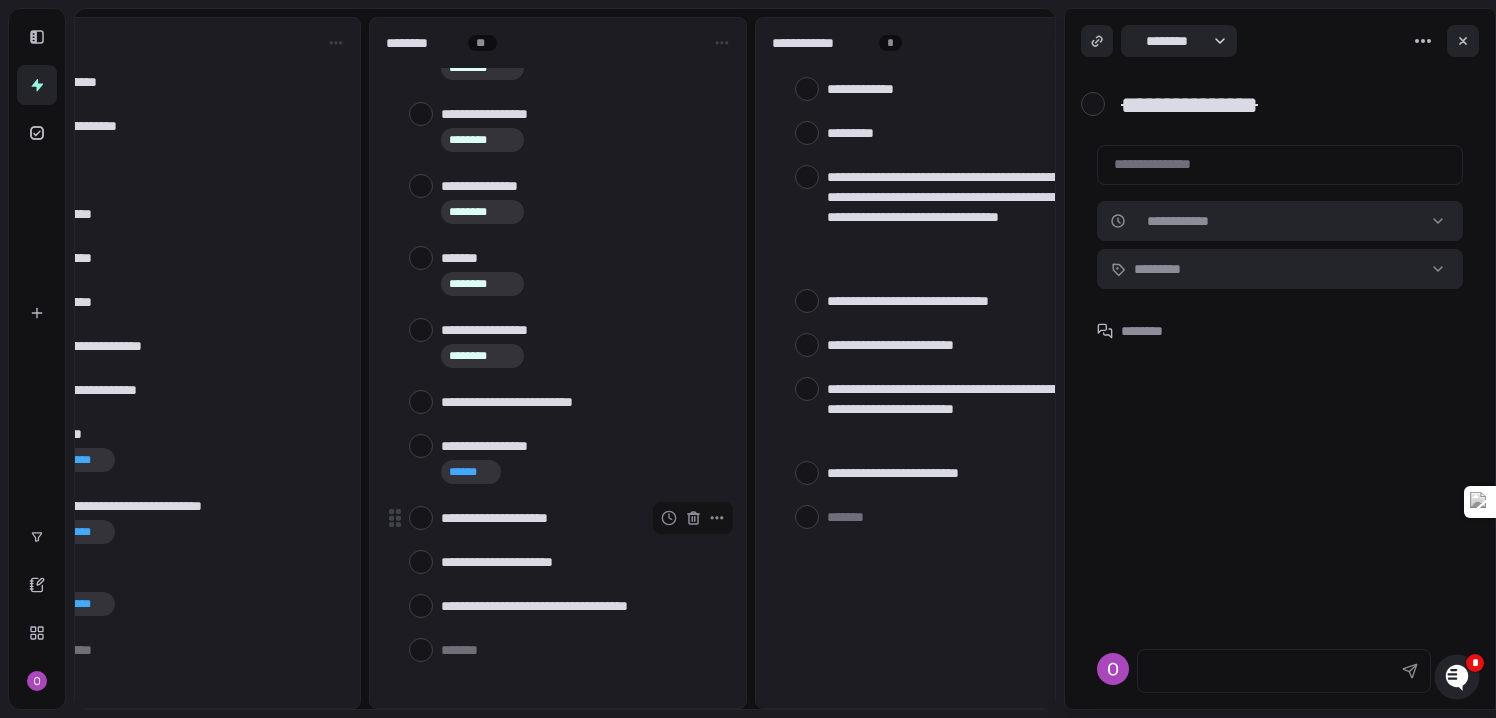 click at bounding box center [421, 518] 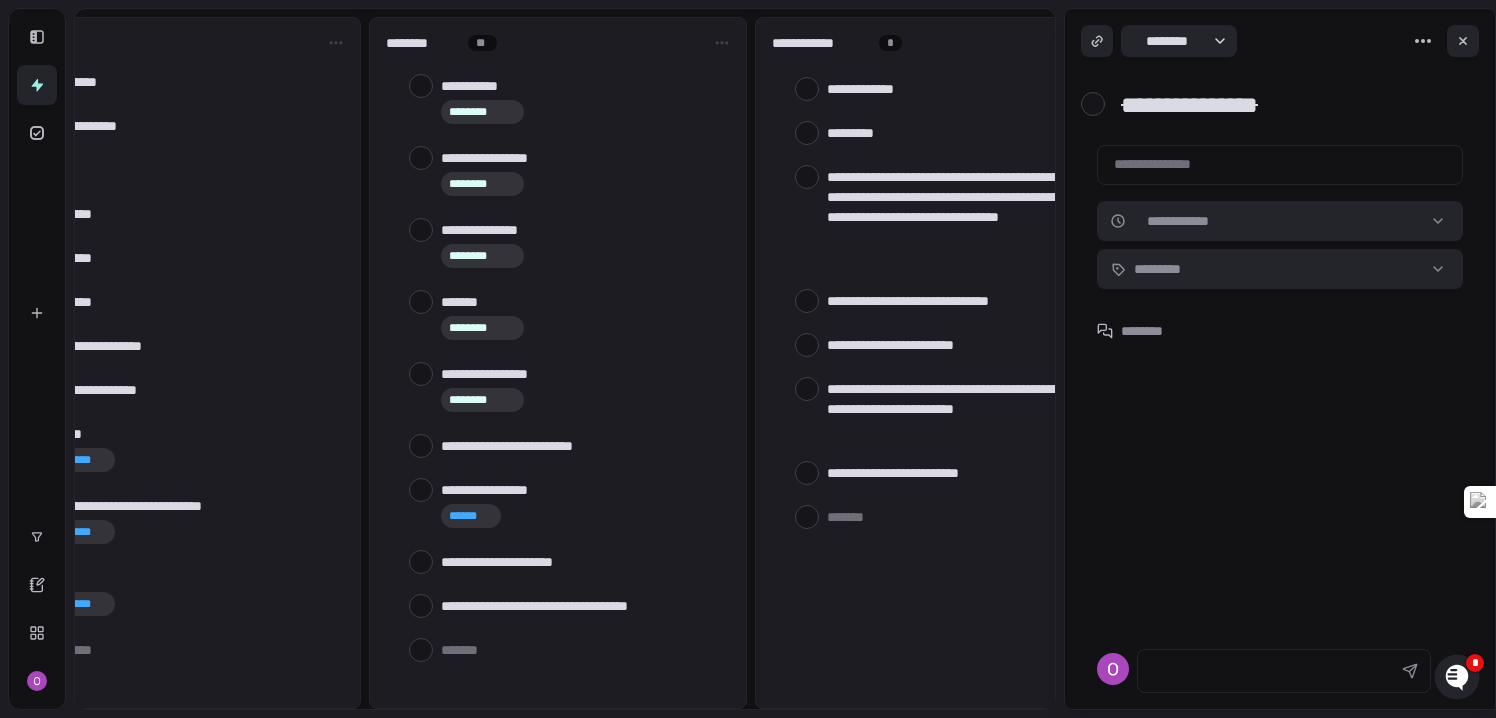 scroll, scrollTop: 455, scrollLeft: 0, axis: vertical 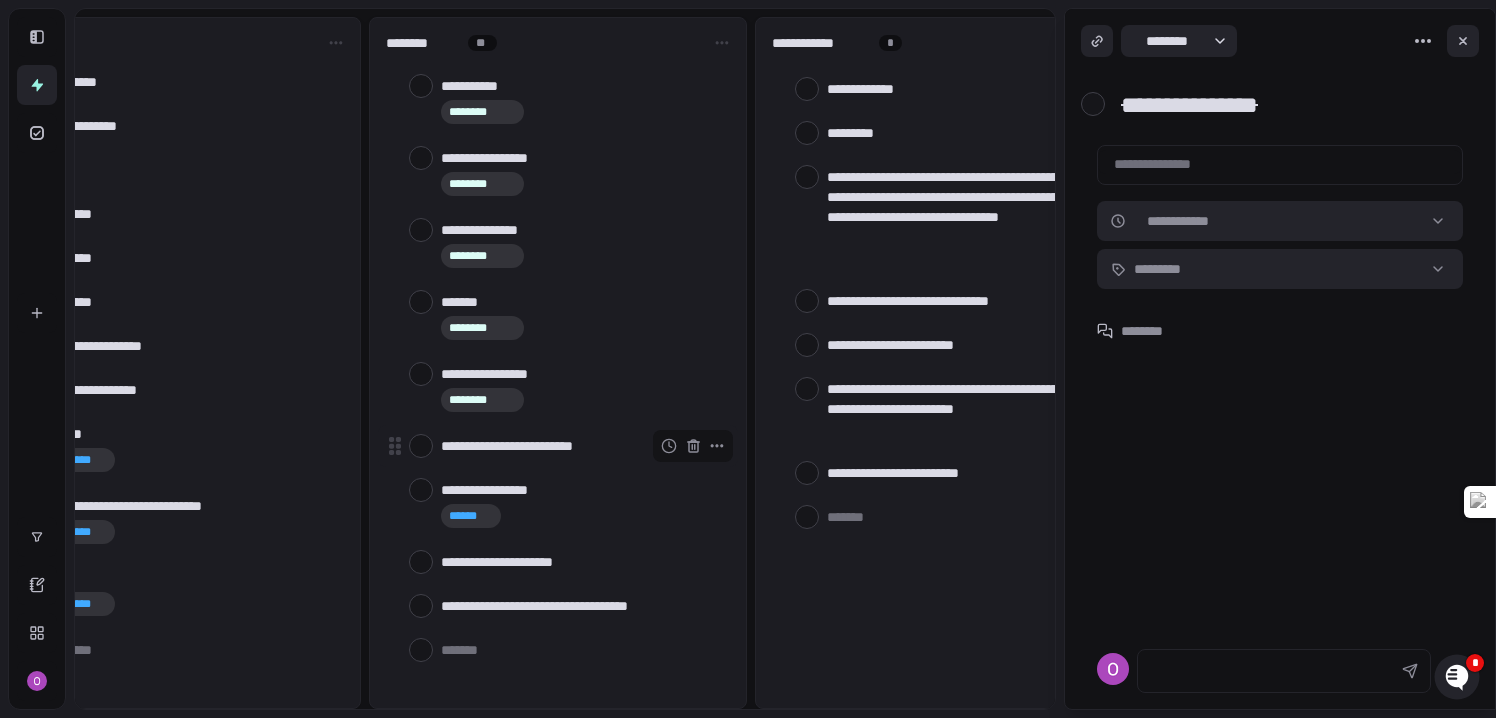 type on "*" 